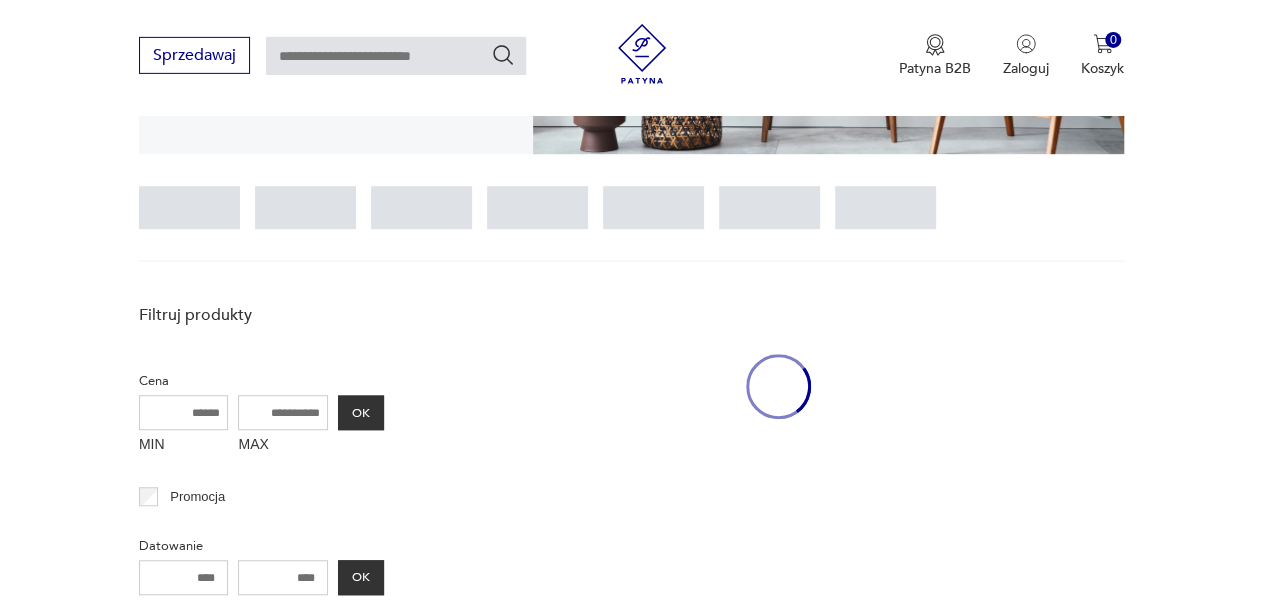 scroll, scrollTop: 547, scrollLeft: 0, axis: vertical 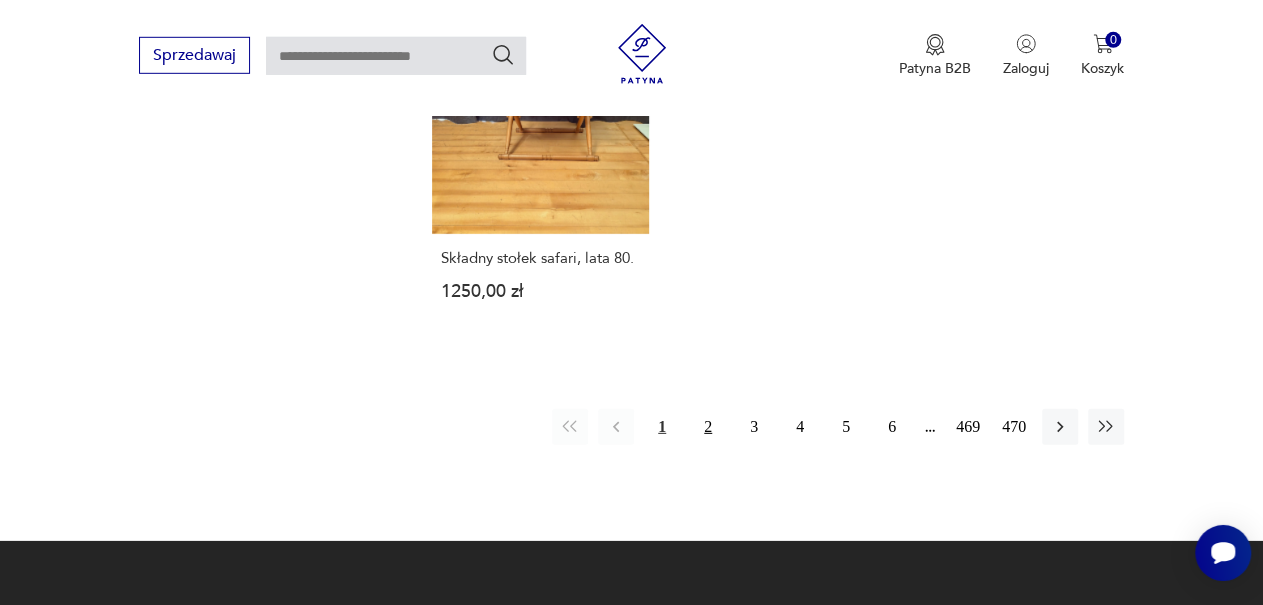 click on "2" at bounding box center (708, 427) 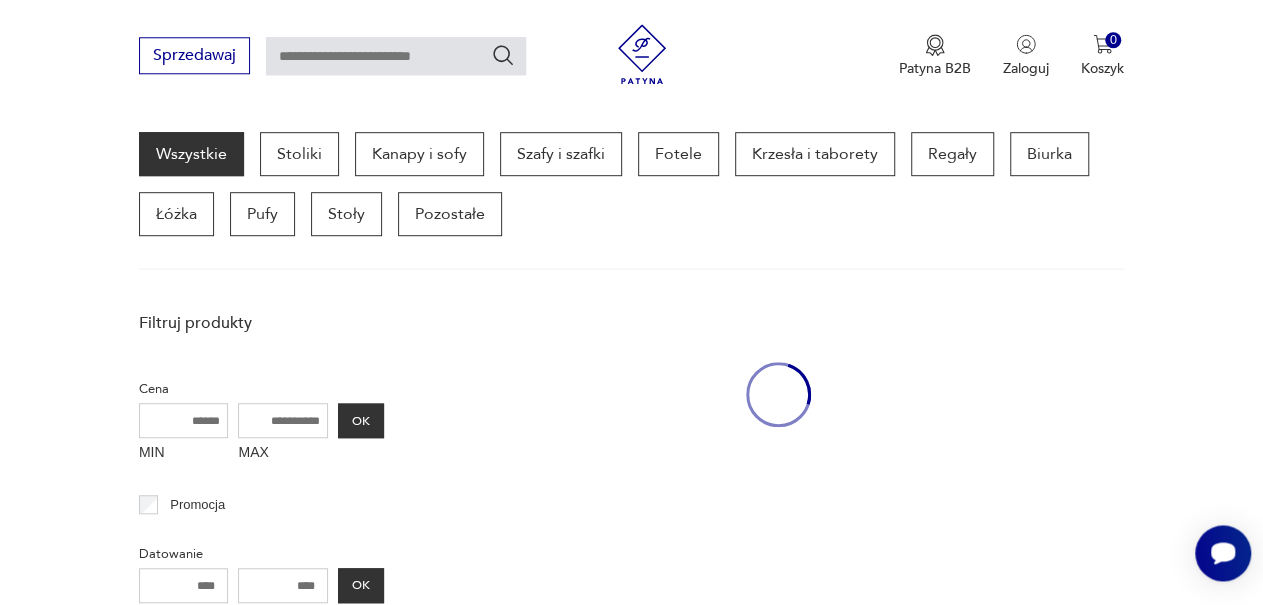 scroll, scrollTop: 530, scrollLeft: 0, axis: vertical 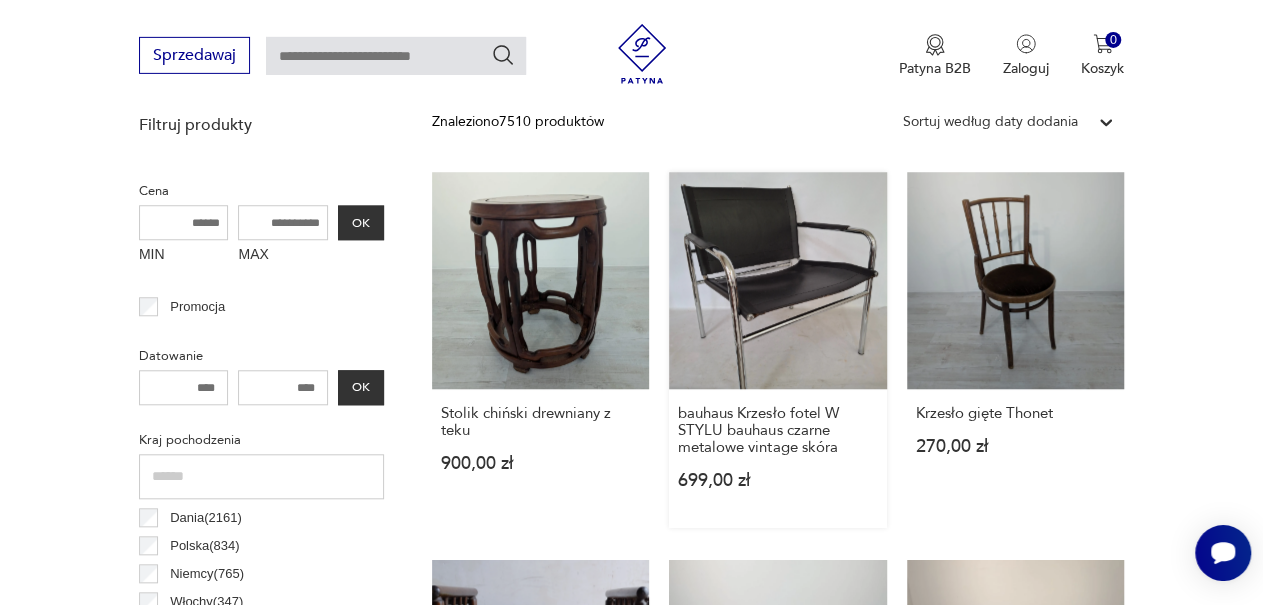 click on "bauhaus Krzesło fotel W STYLU bauhaus czarne metalowe vintage skóra 699,00 zł" at bounding box center [777, 350] 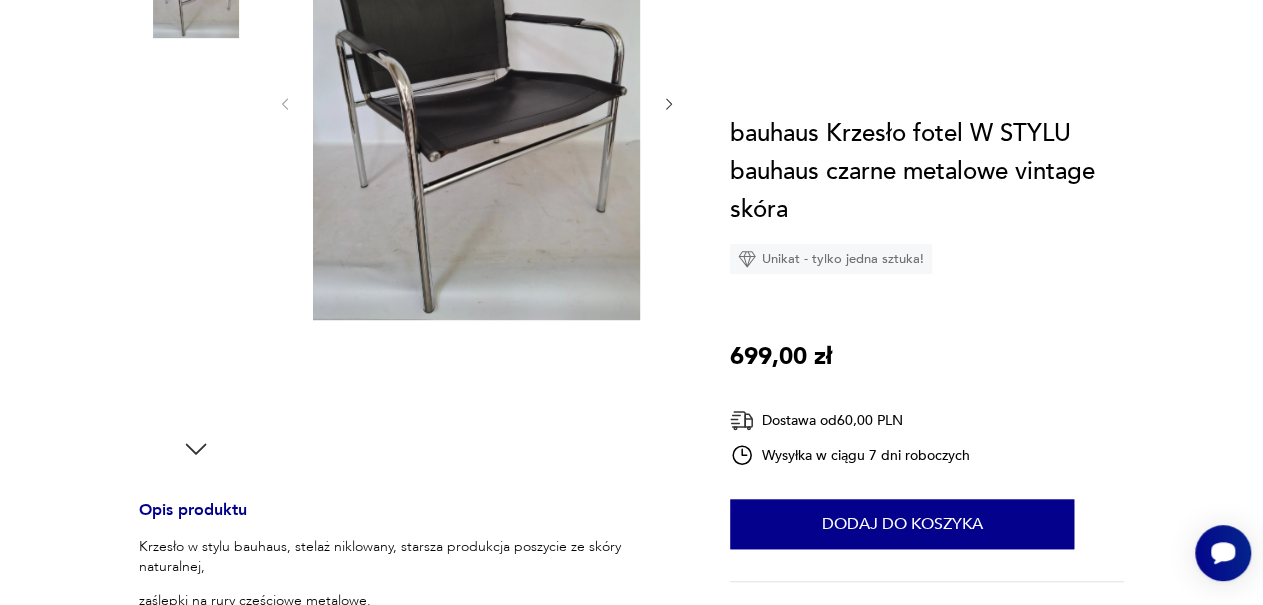 scroll, scrollTop: 0, scrollLeft: 0, axis: both 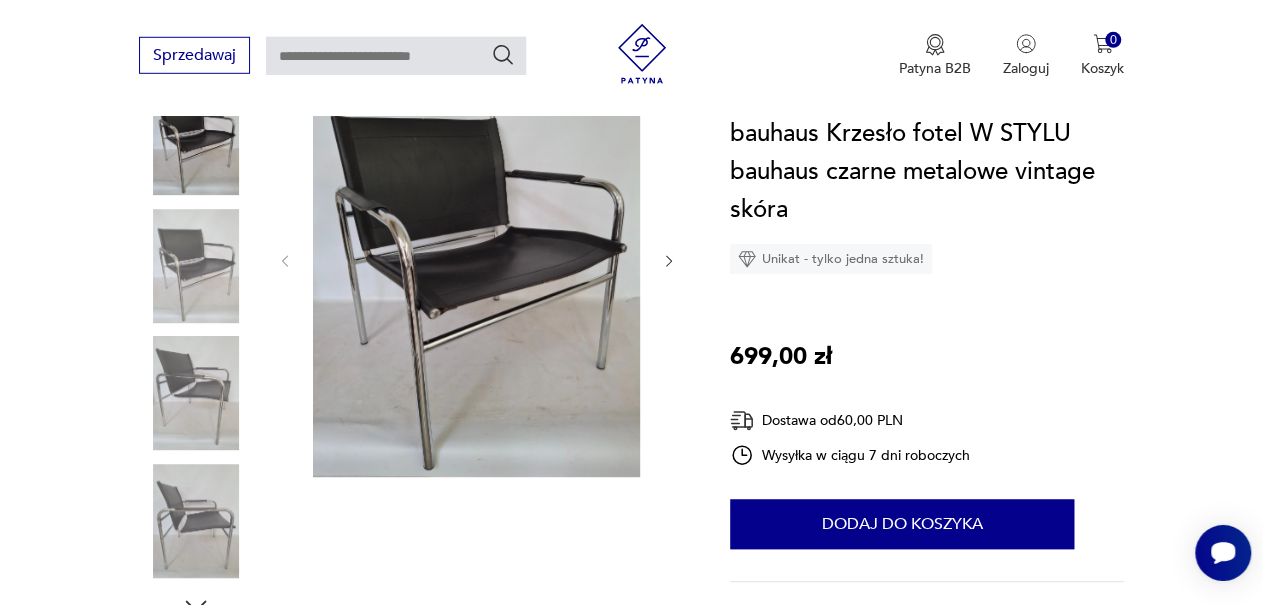 click at bounding box center (196, 266) 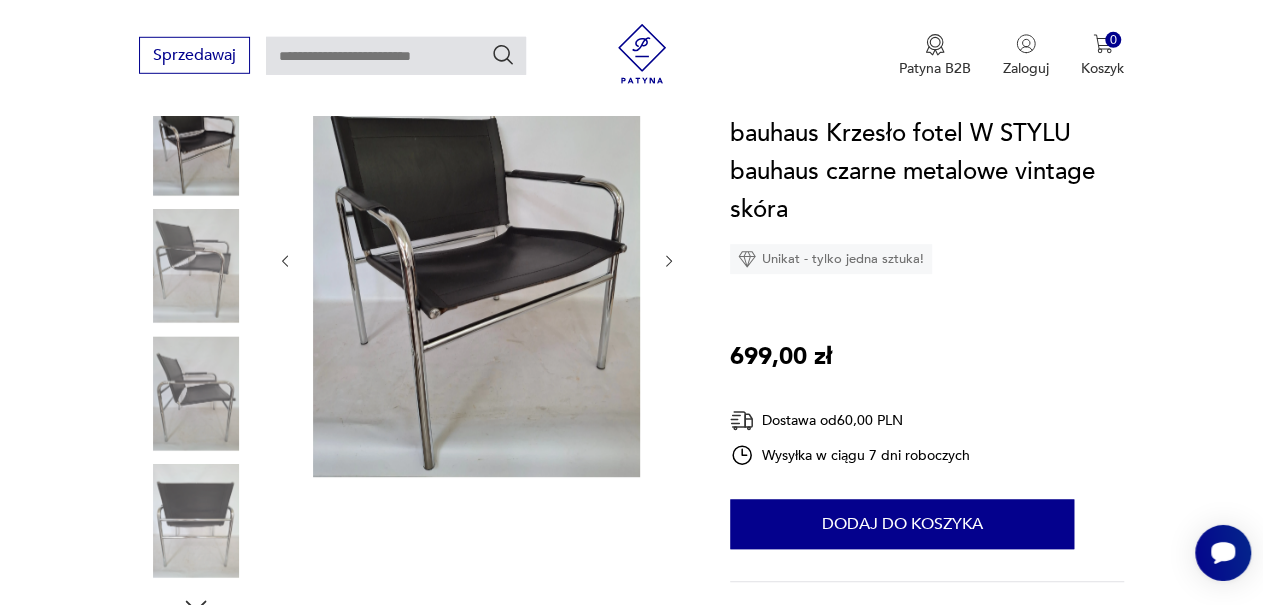 click at bounding box center [196, 266] 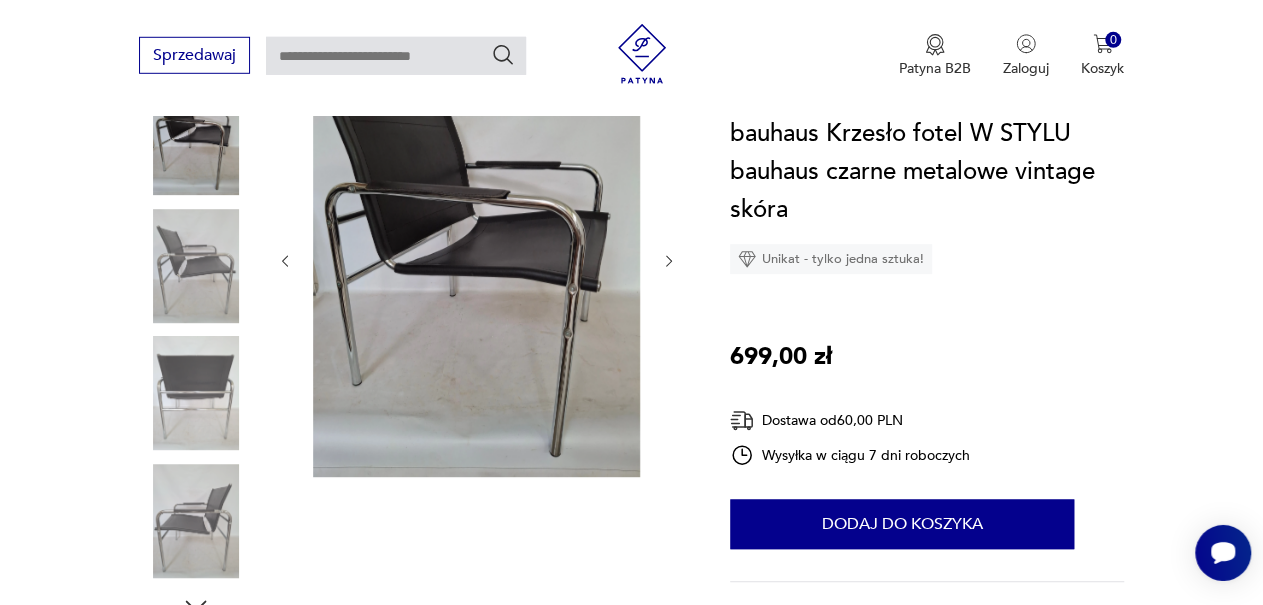 click at bounding box center [196, 266] 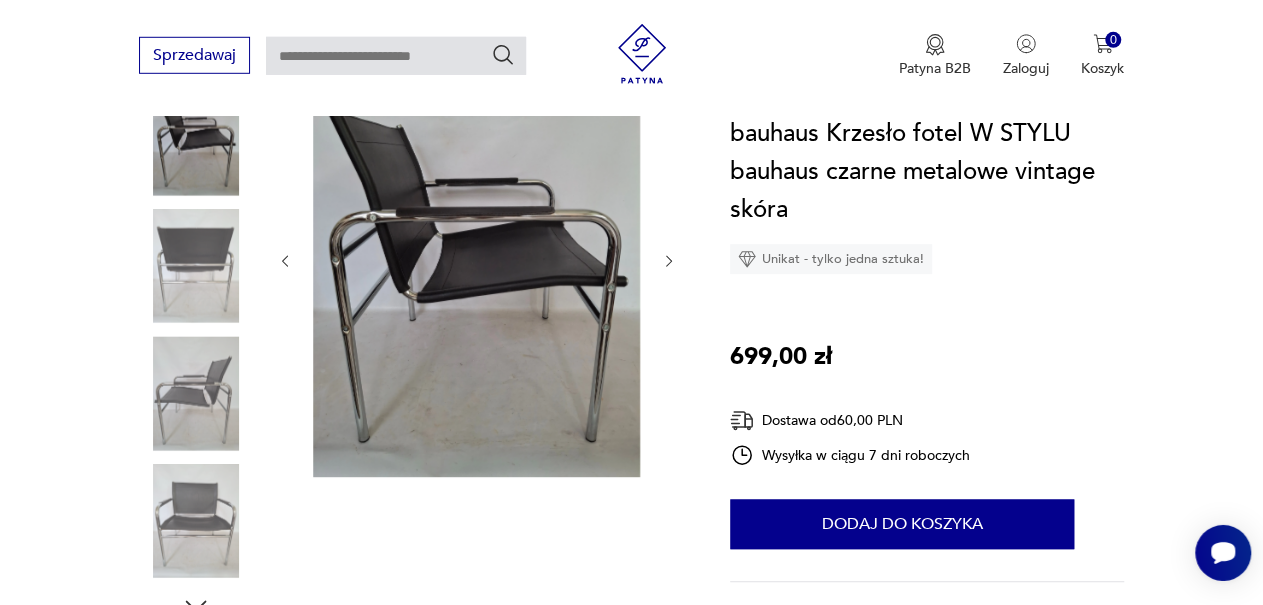 click at bounding box center (196, 266) 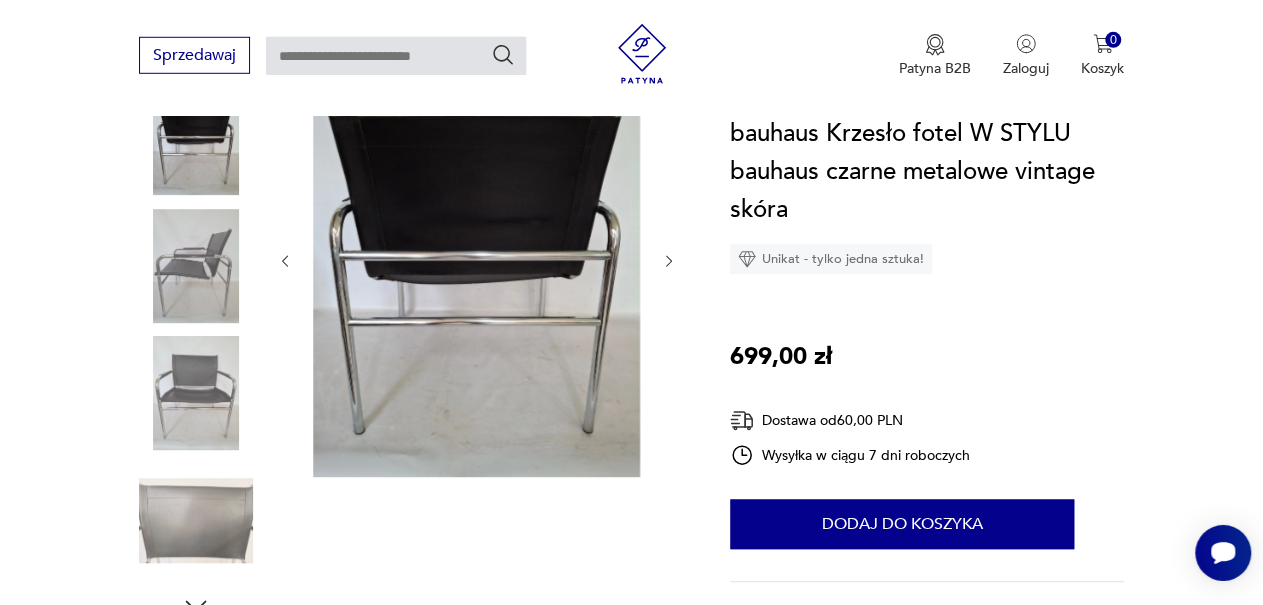 click at bounding box center [196, 393] 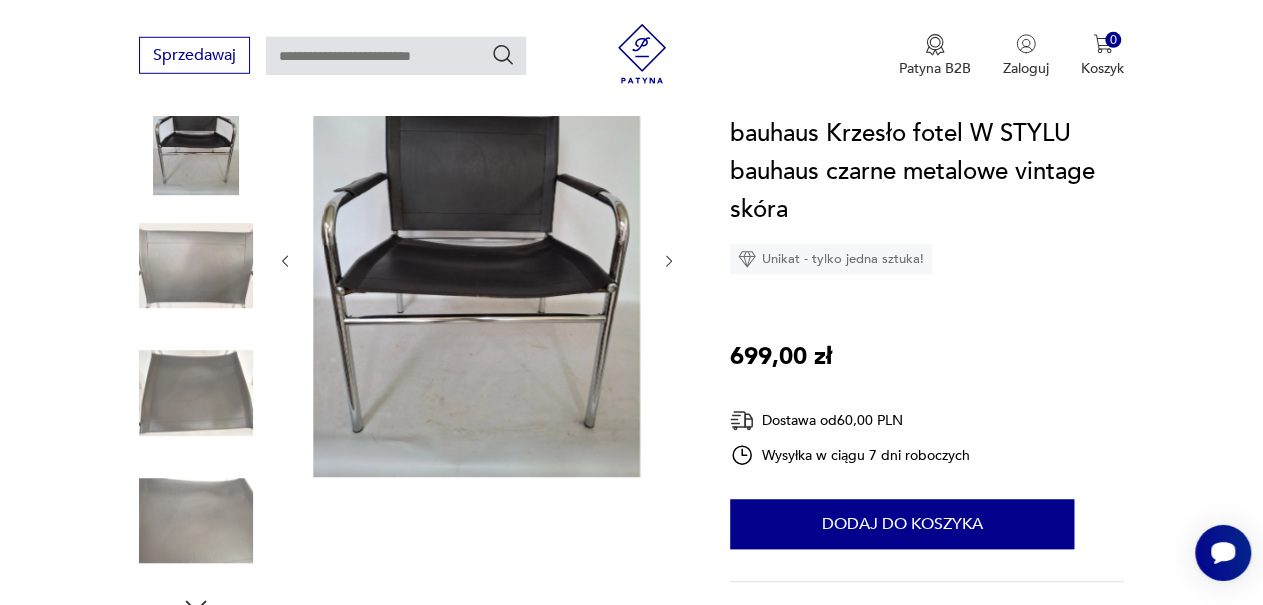 click at bounding box center (196, 138) 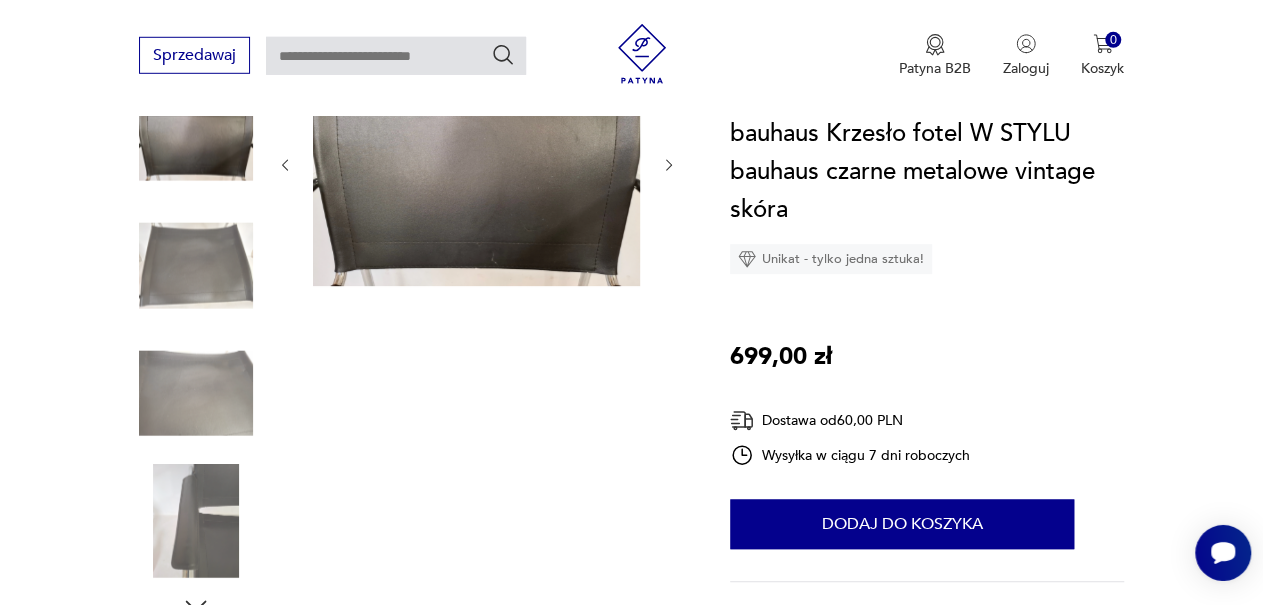 click at bounding box center [196, 521] 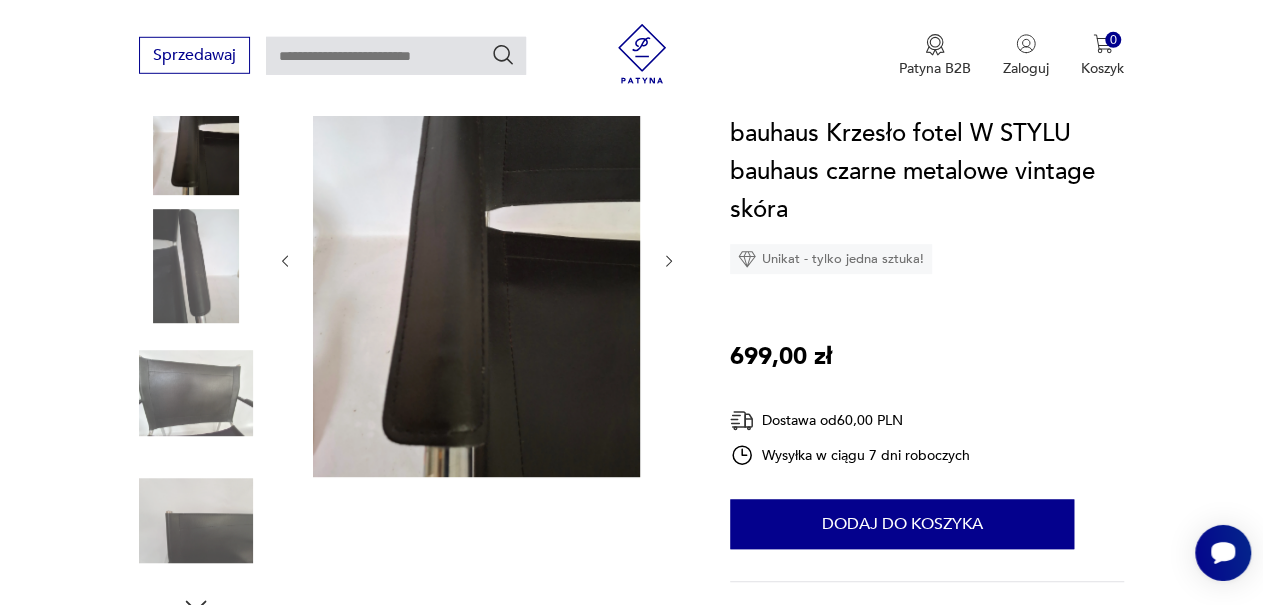 click at bounding box center [196, 266] 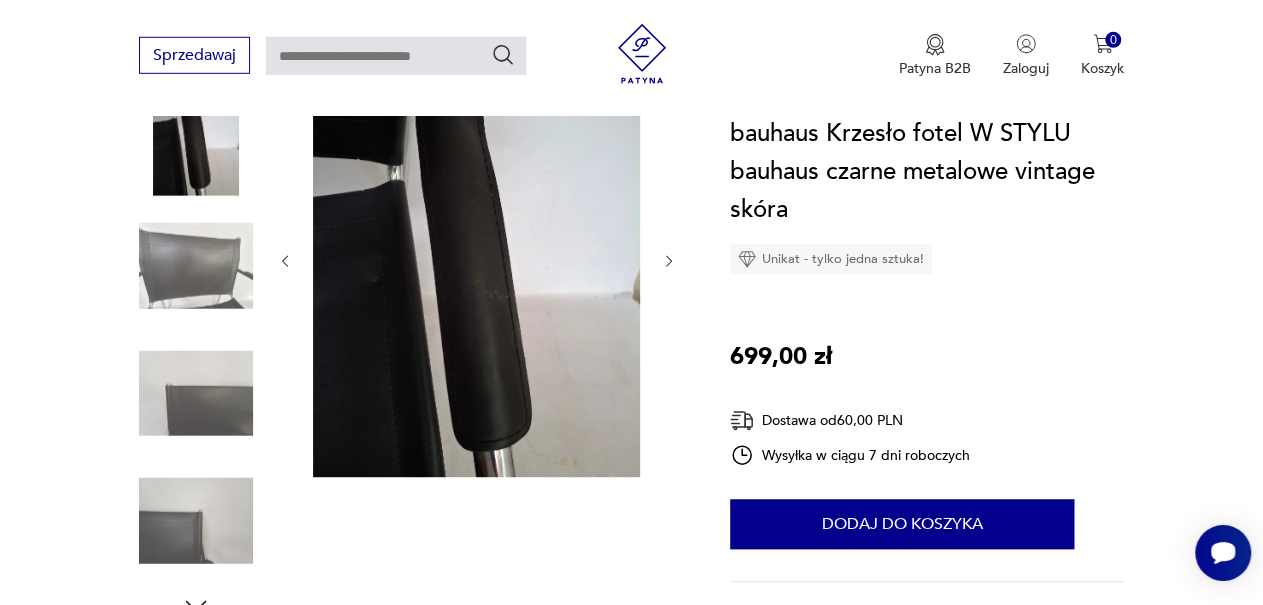 click at bounding box center (196, 393) 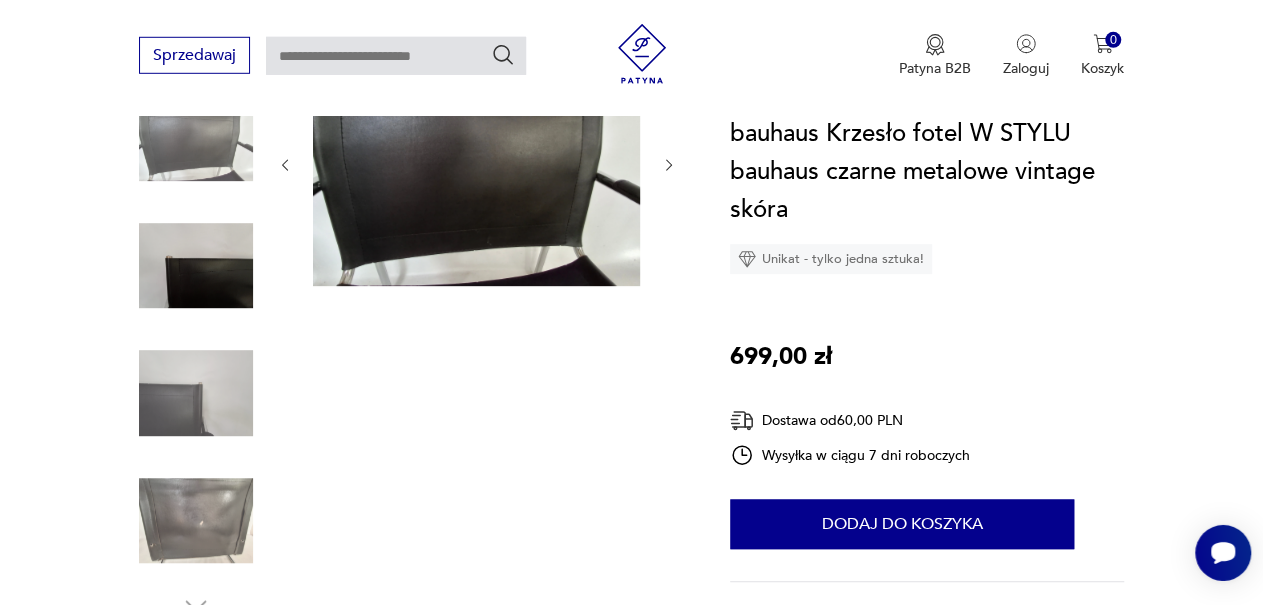 click at bounding box center [196, 393] 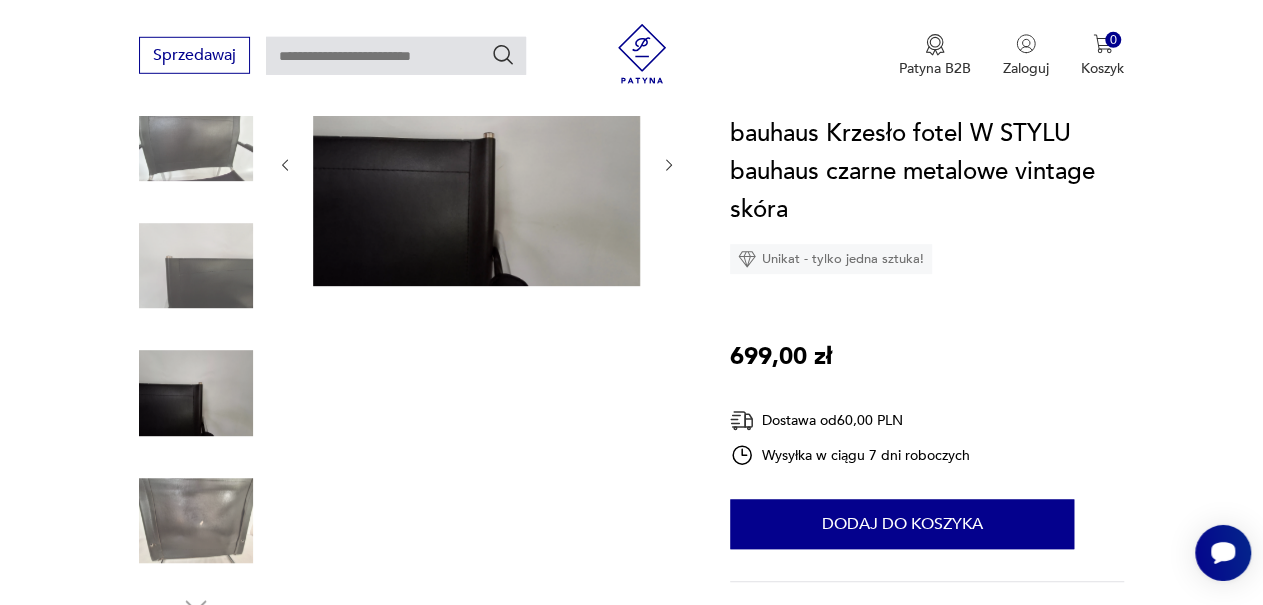 click at bounding box center [196, 521] 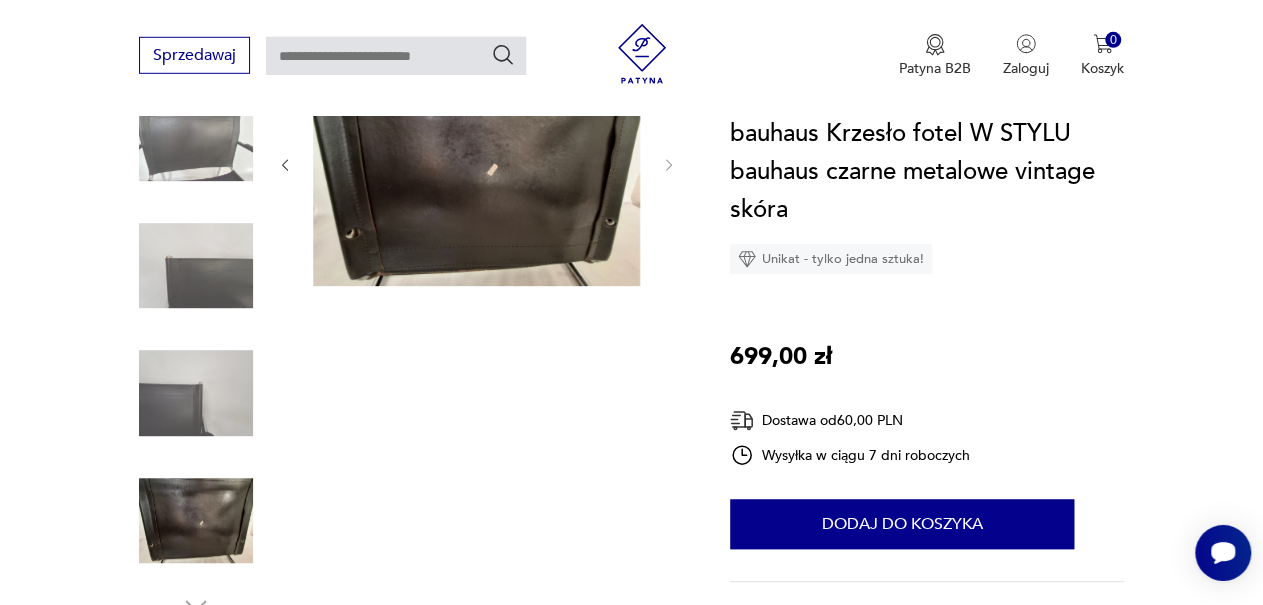 click at bounding box center [196, 393] 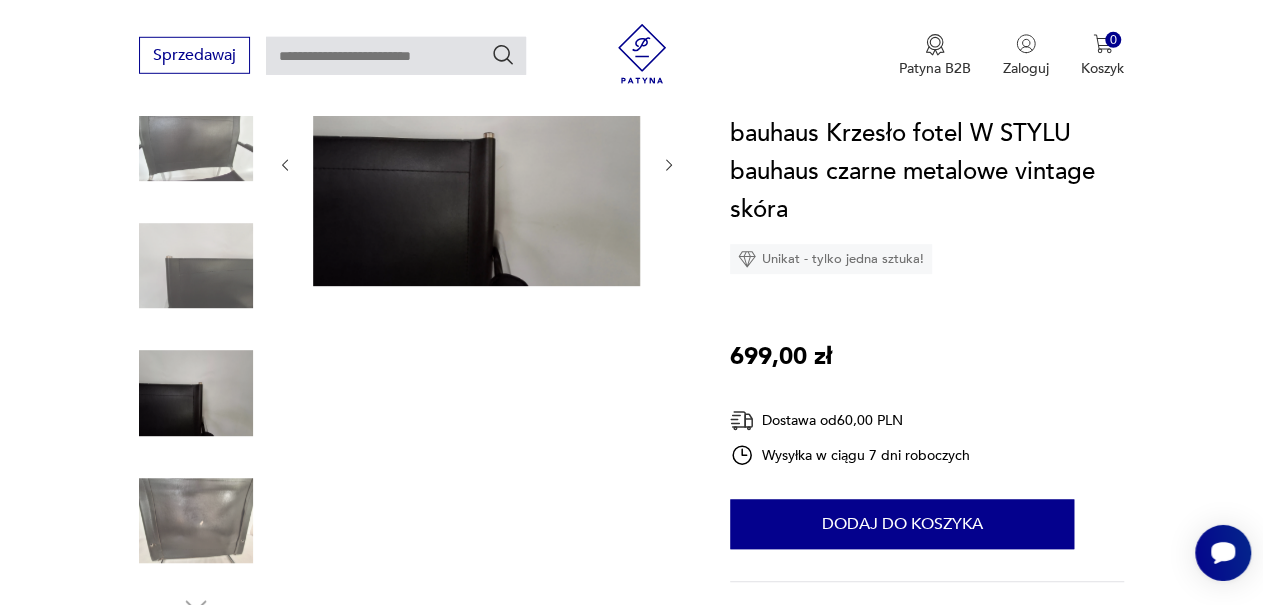 click at bounding box center (196, 266) 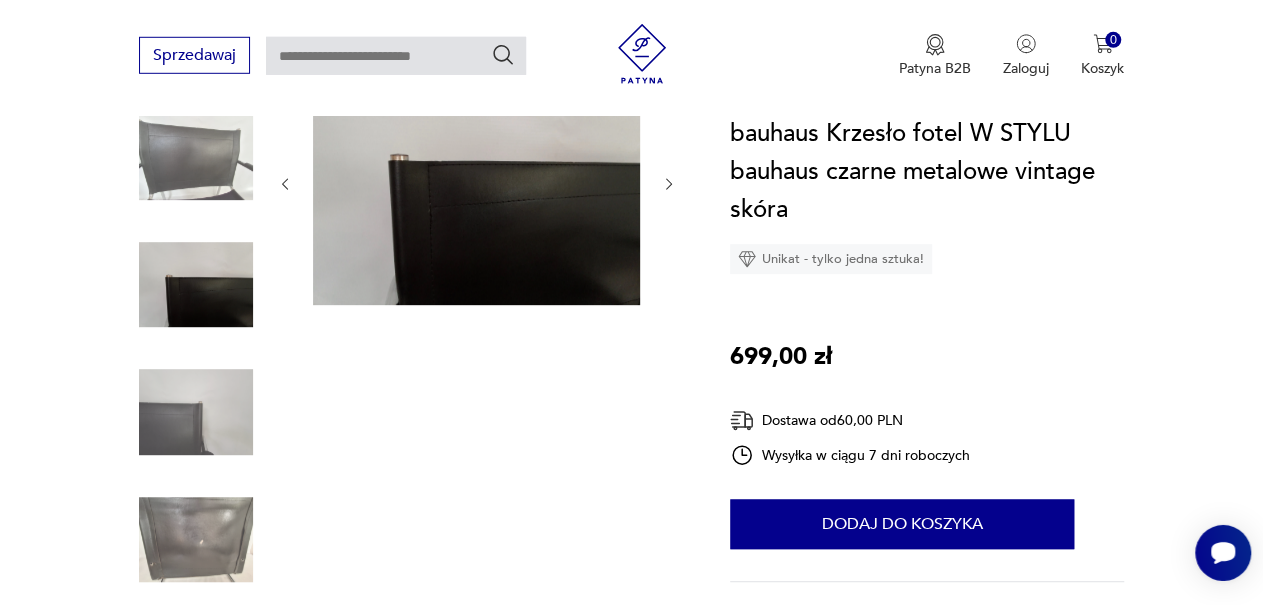 scroll, scrollTop: 0, scrollLeft: 0, axis: both 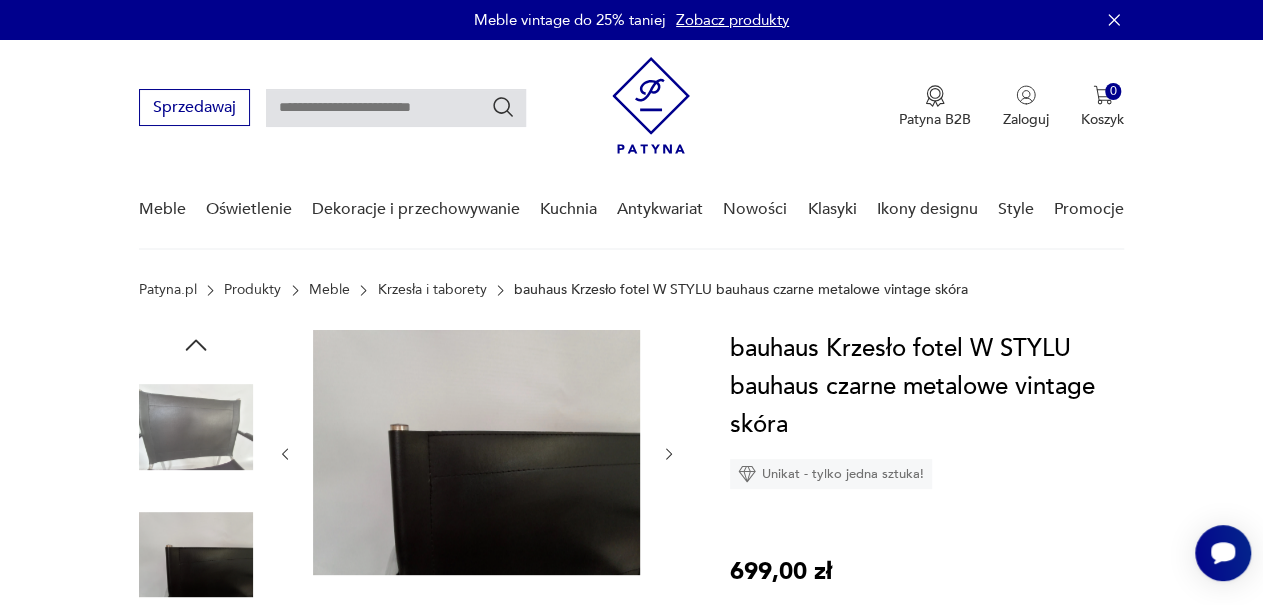 click at bounding box center (196, 427) 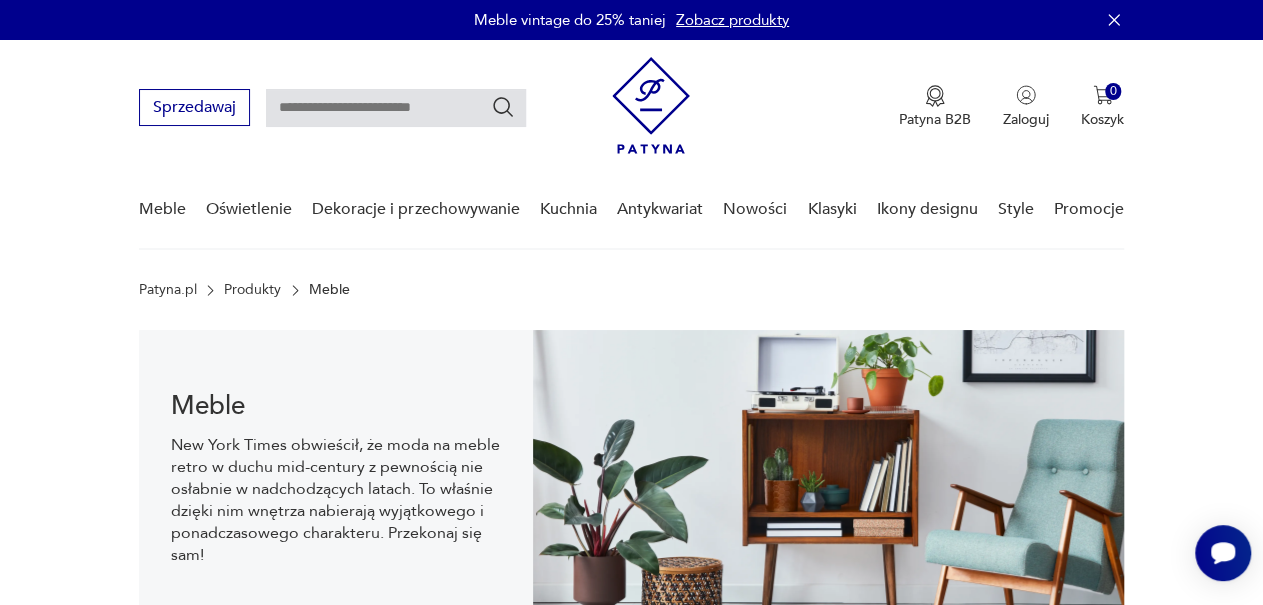 scroll, scrollTop: 593, scrollLeft: 0, axis: vertical 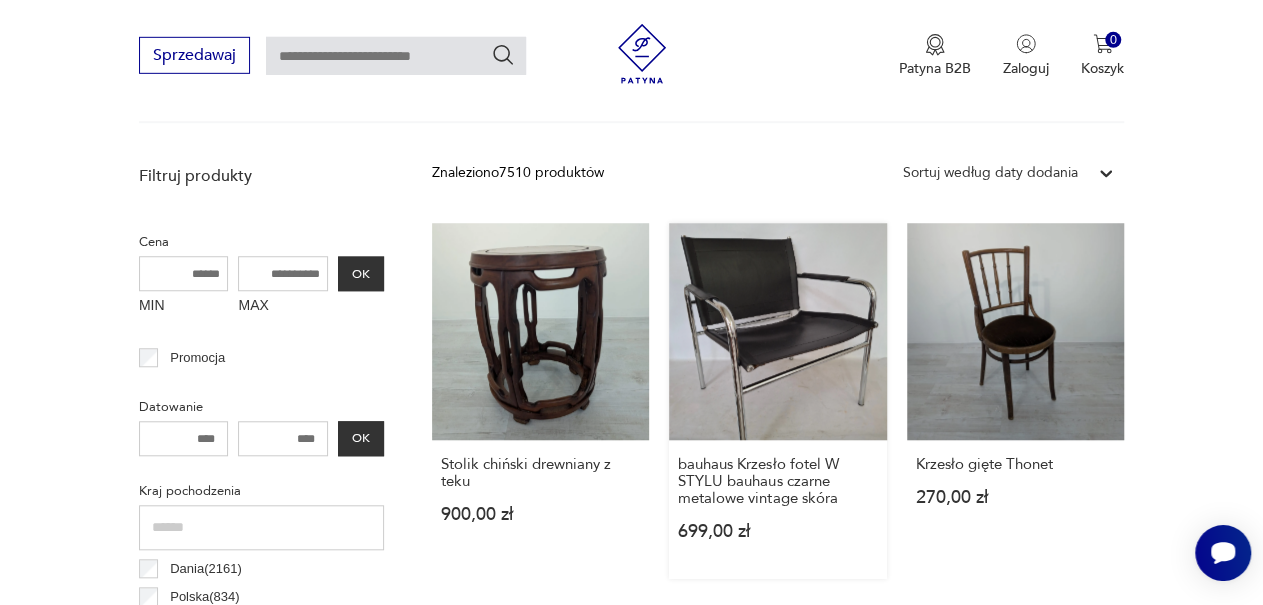 click on "bauhaus Krzesło fotel W STYLU bauhaus czarne metalowe vintage skóra 699,00 zł" at bounding box center [777, 401] 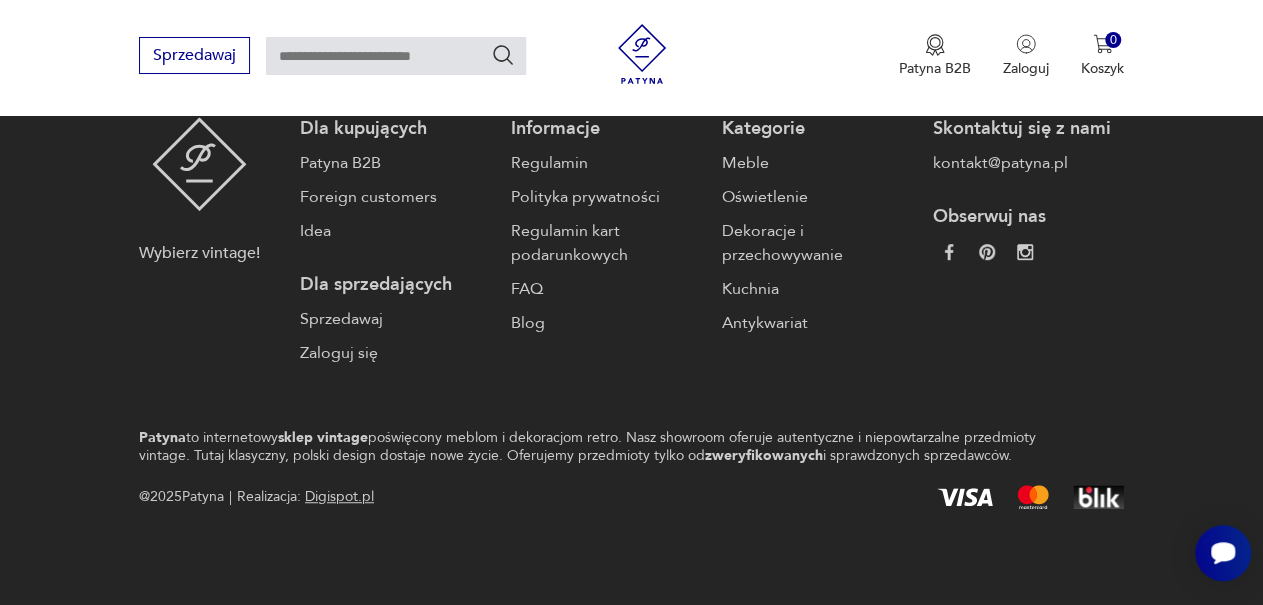 scroll, scrollTop: 0, scrollLeft: 0, axis: both 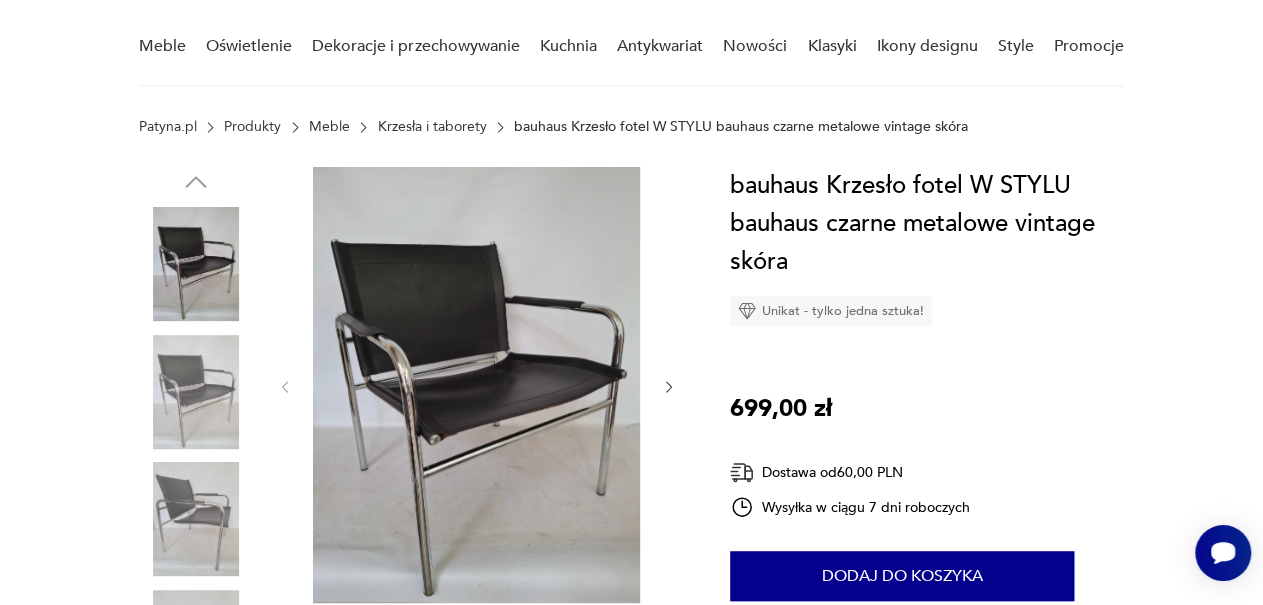 click at bounding box center [196, 392] 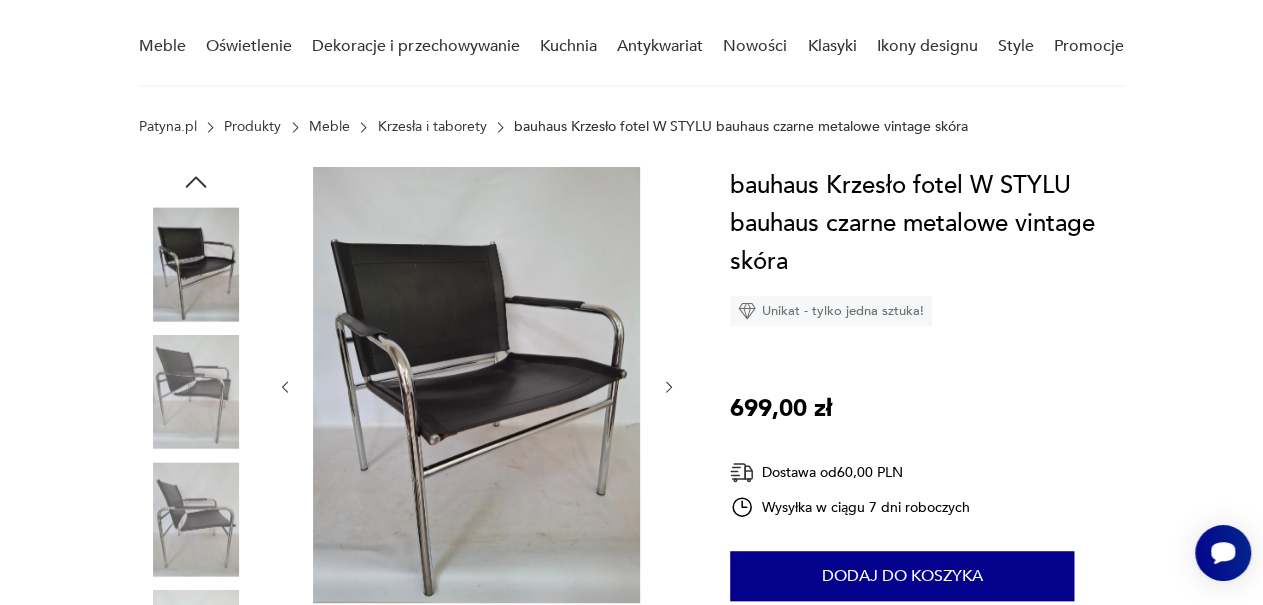 click at bounding box center [196, 392] 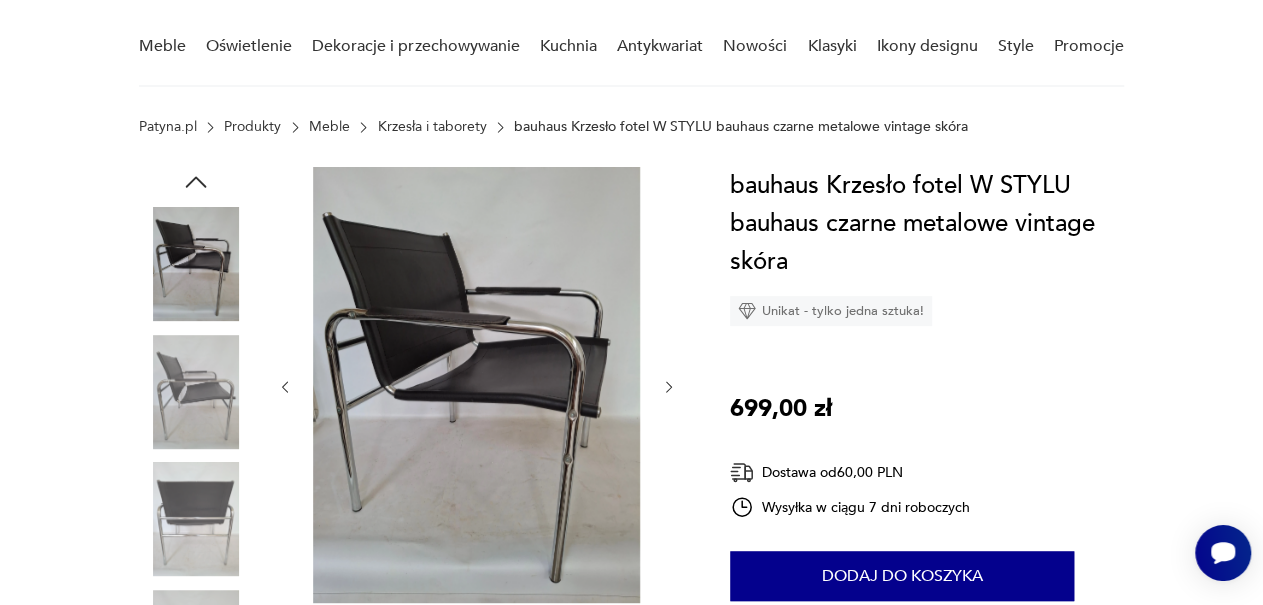 click at bounding box center [196, 392] 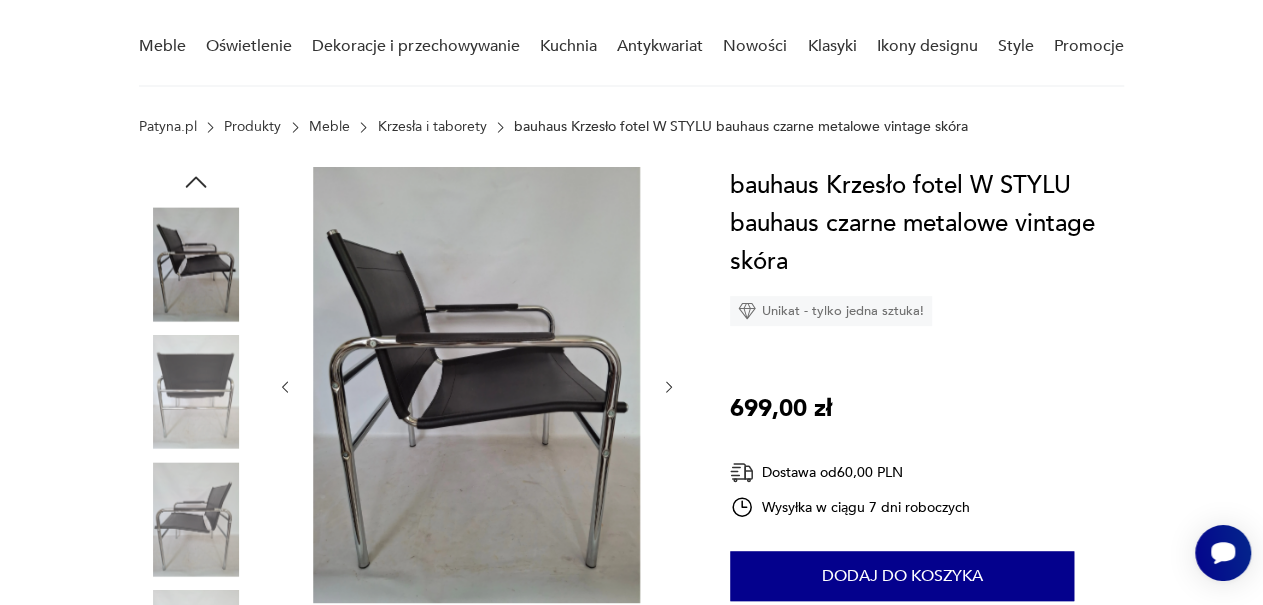 click at bounding box center [196, 392] 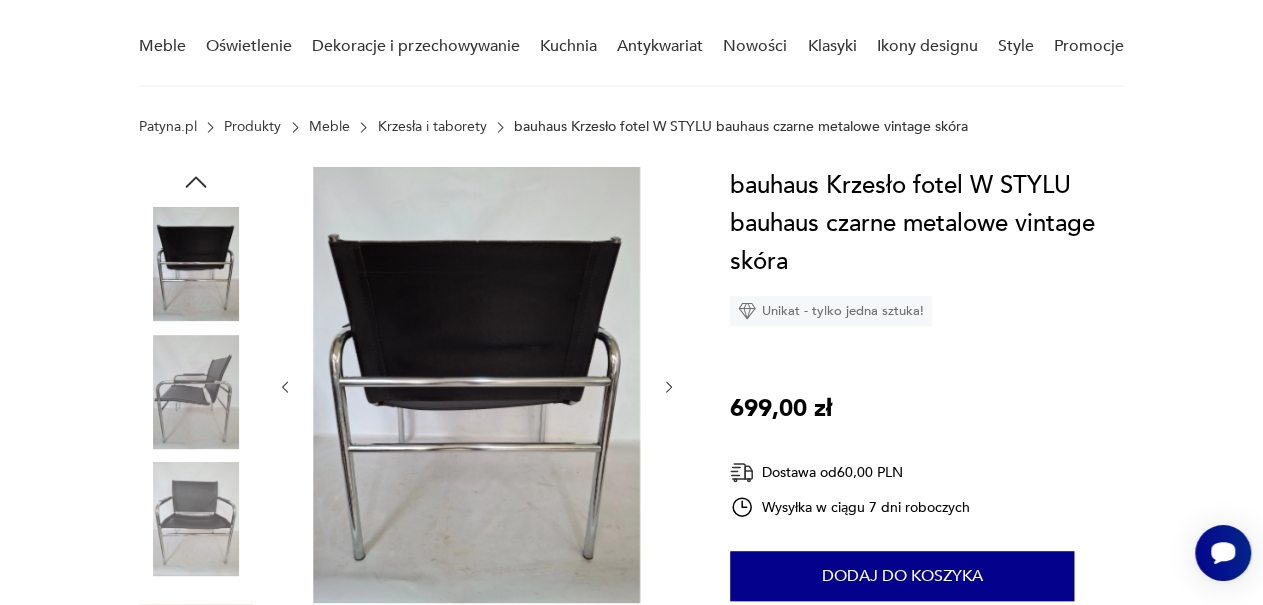 click at bounding box center [196, 392] 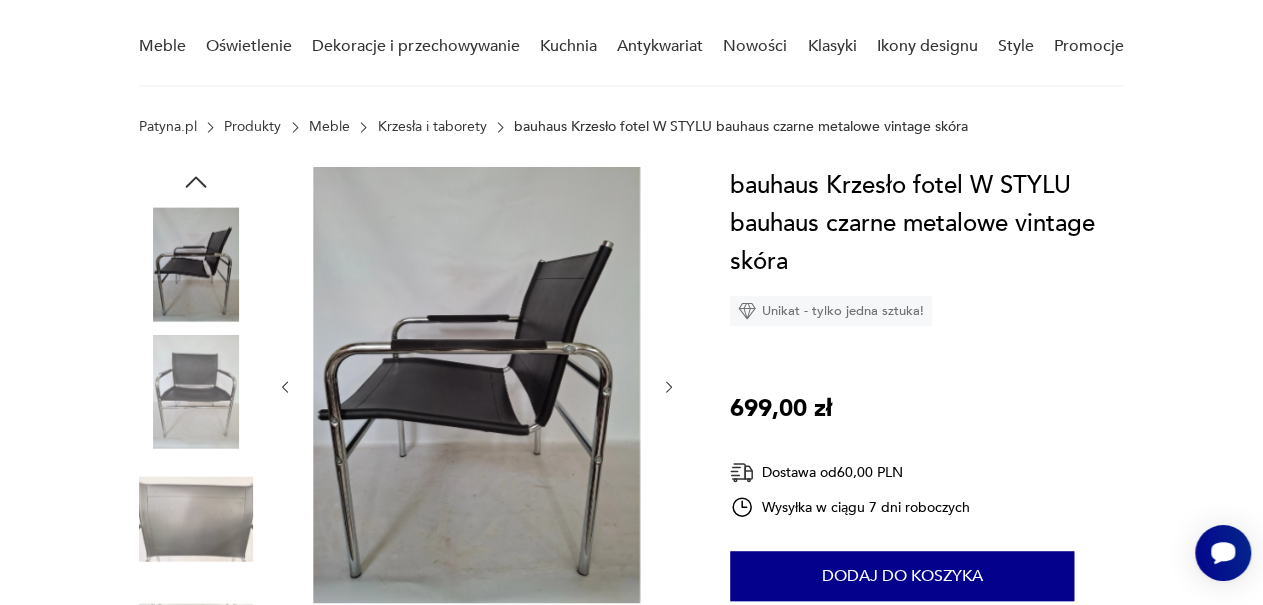 click at bounding box center (196, 392) 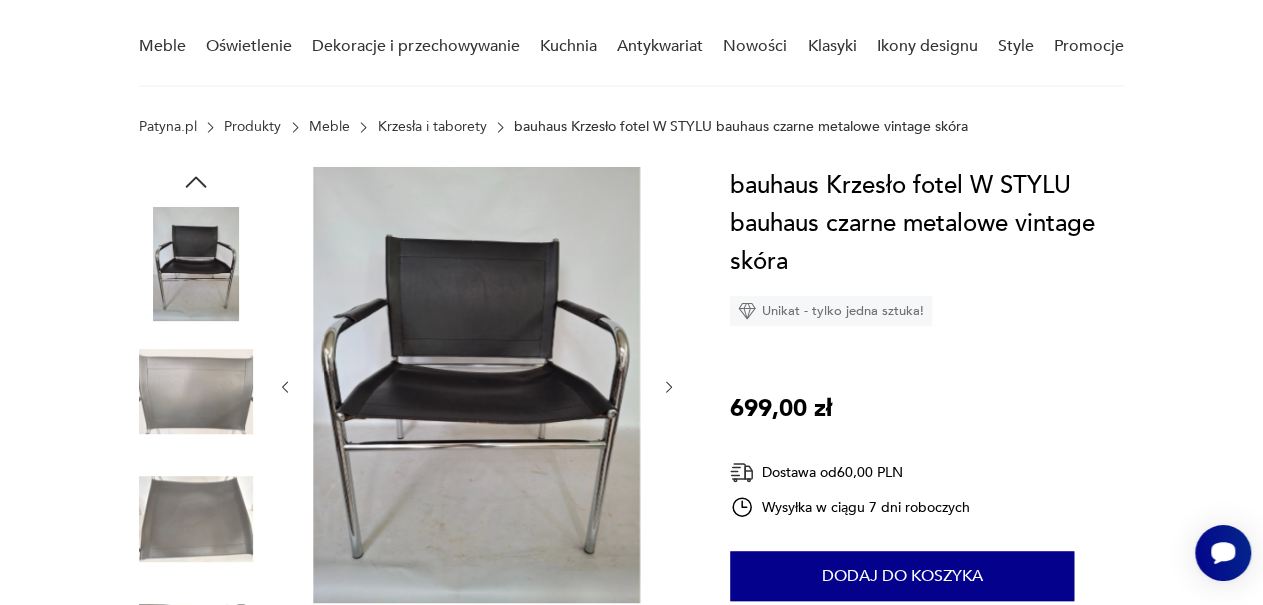 click at bounding box center [196, 519] 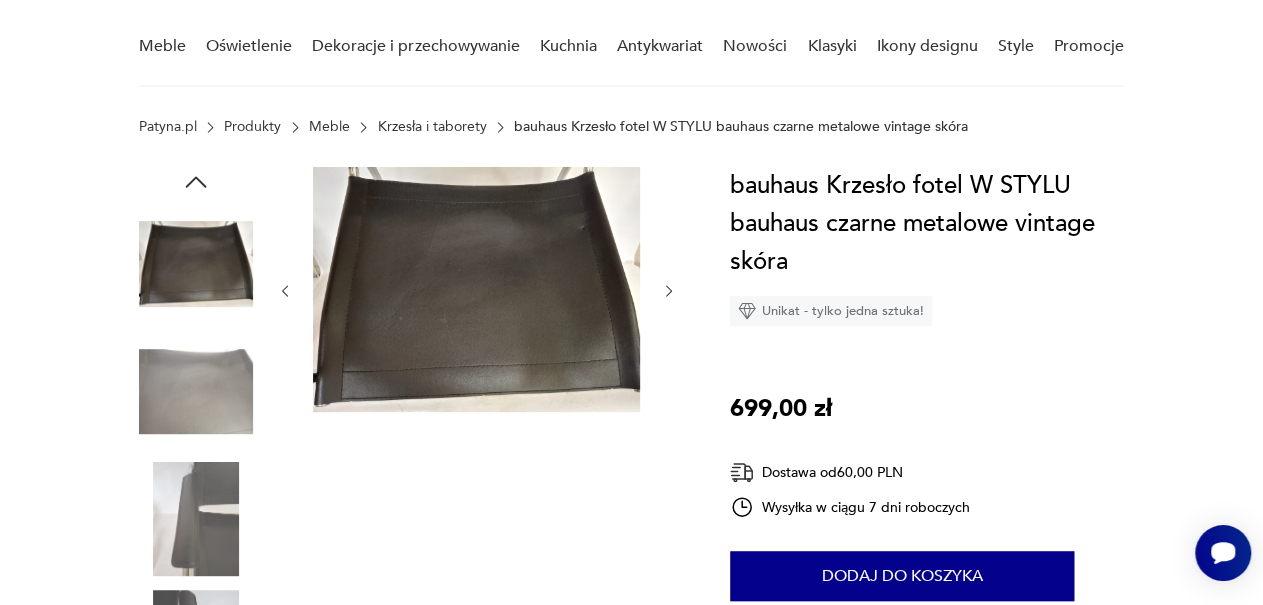 click at bounding box center (196, 519) 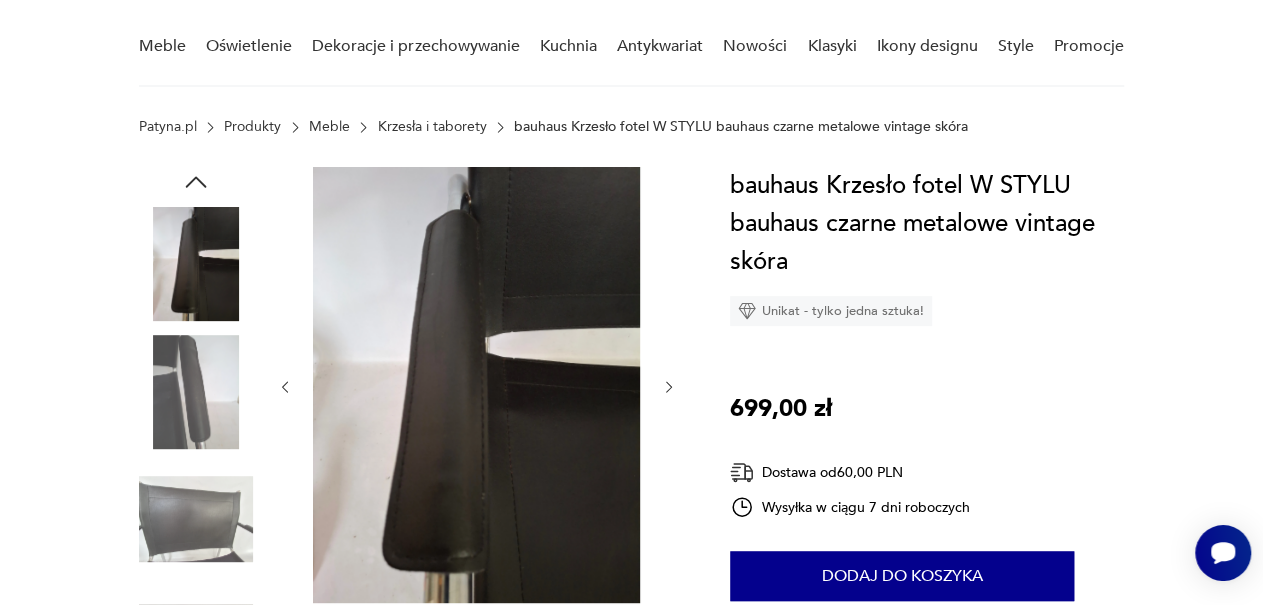 click at bounding box center (196, 519) 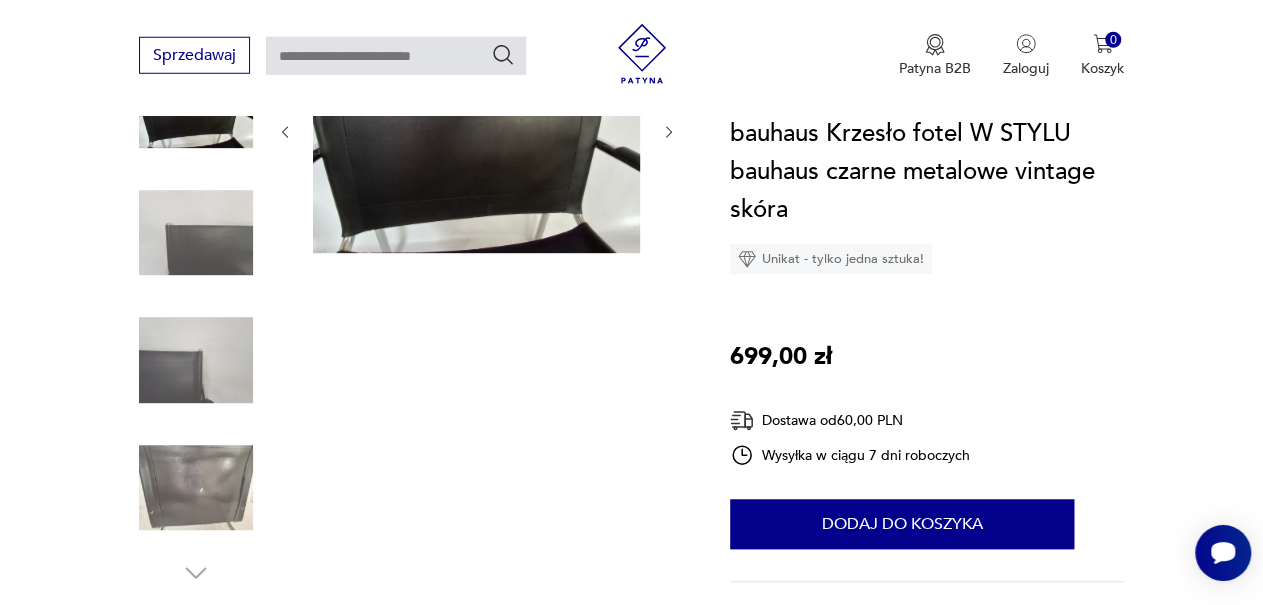 scroll, scrollTop: 317, scrollLeft: 0, axis: vertical 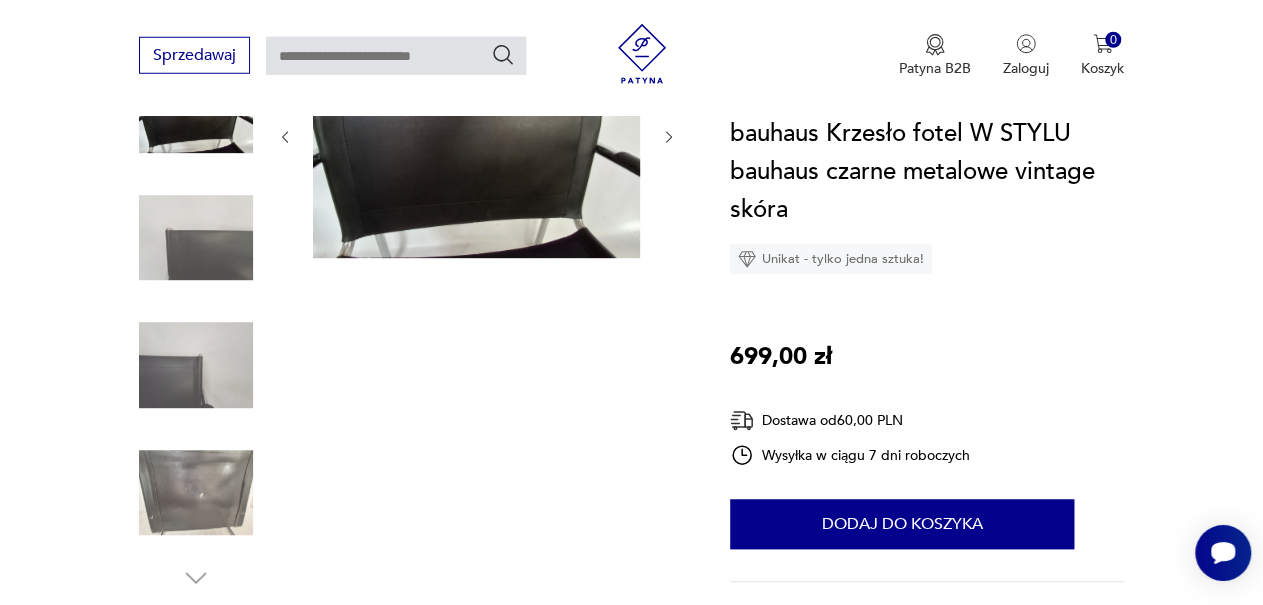 click at bounding box center [196, 238] 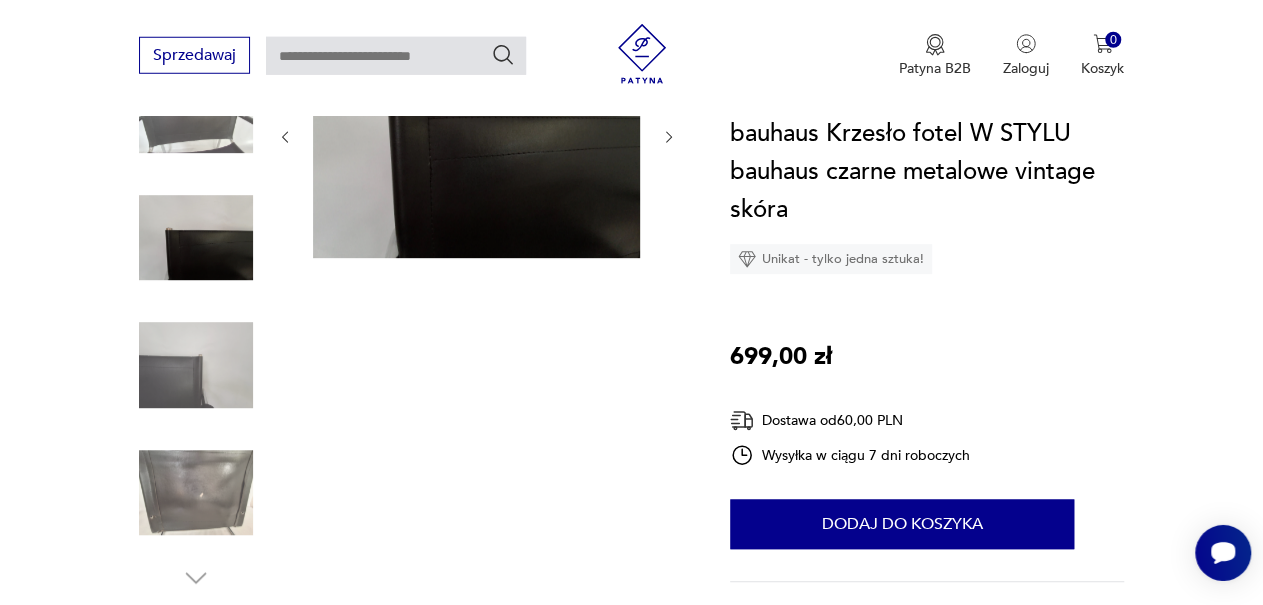 click at bounding box center (196, 365) 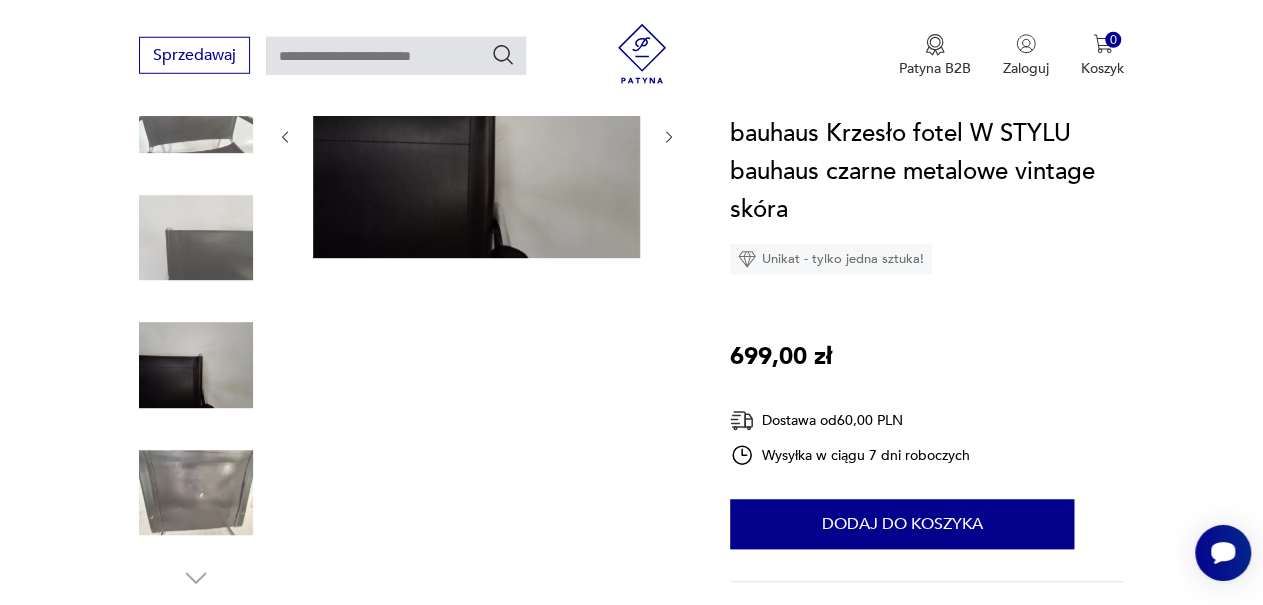click at bounding box center (196, 493) 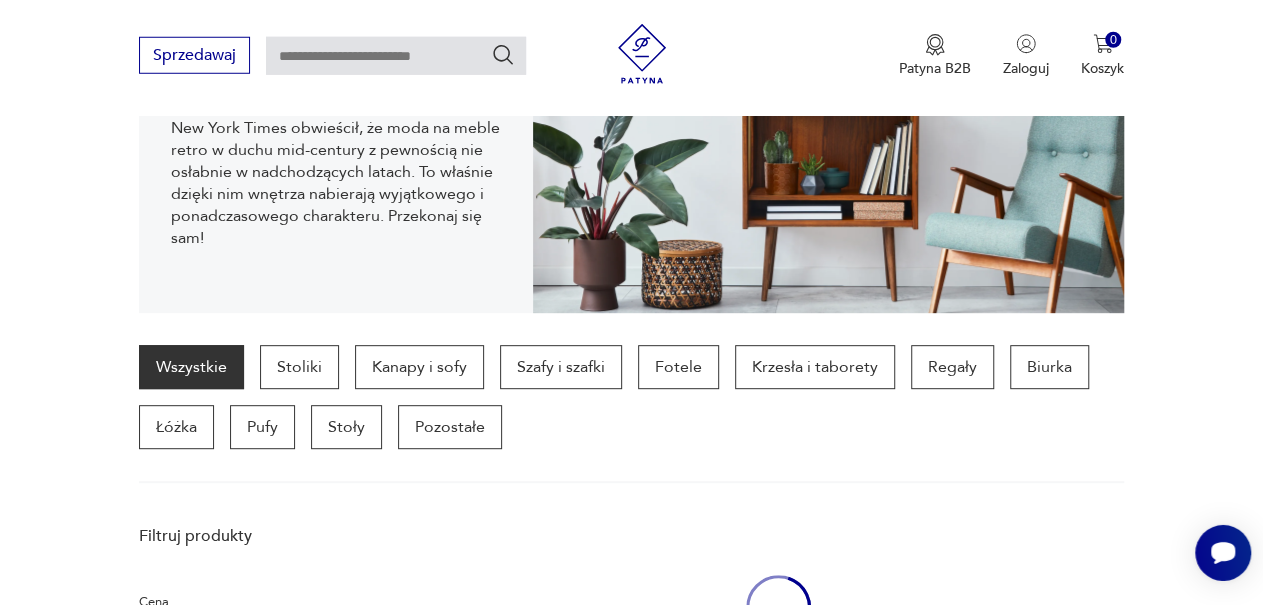 scroll, scrollTop: 641, scrollLeft: 0, axis: vertical 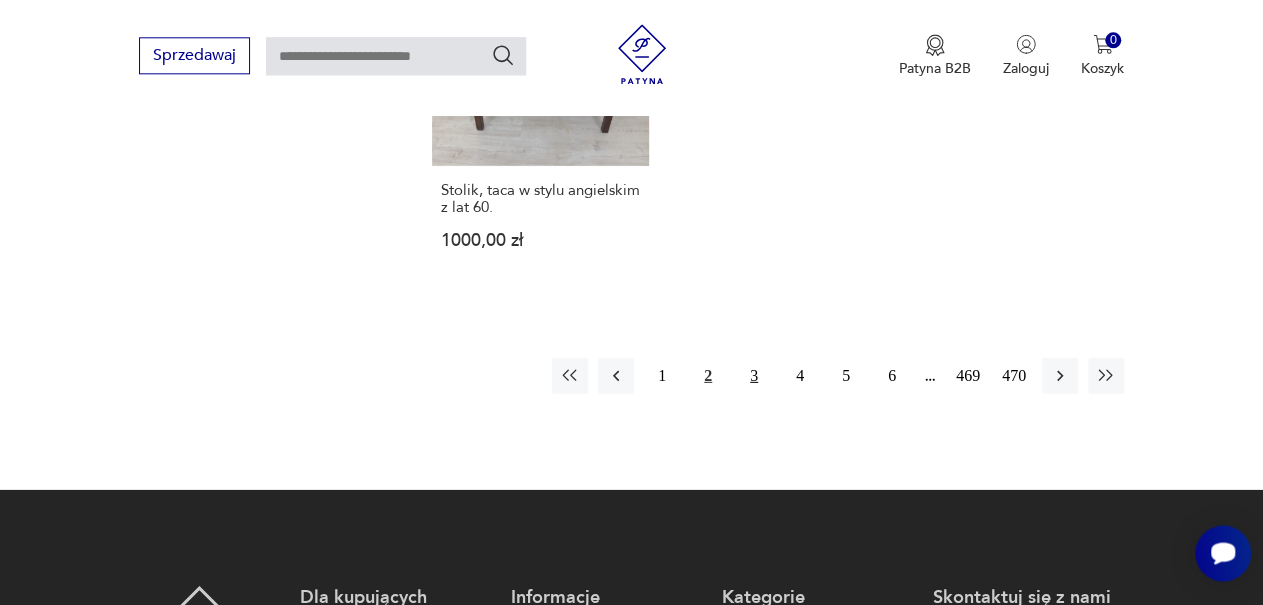 click on "3" at bounding box center [754, 375] 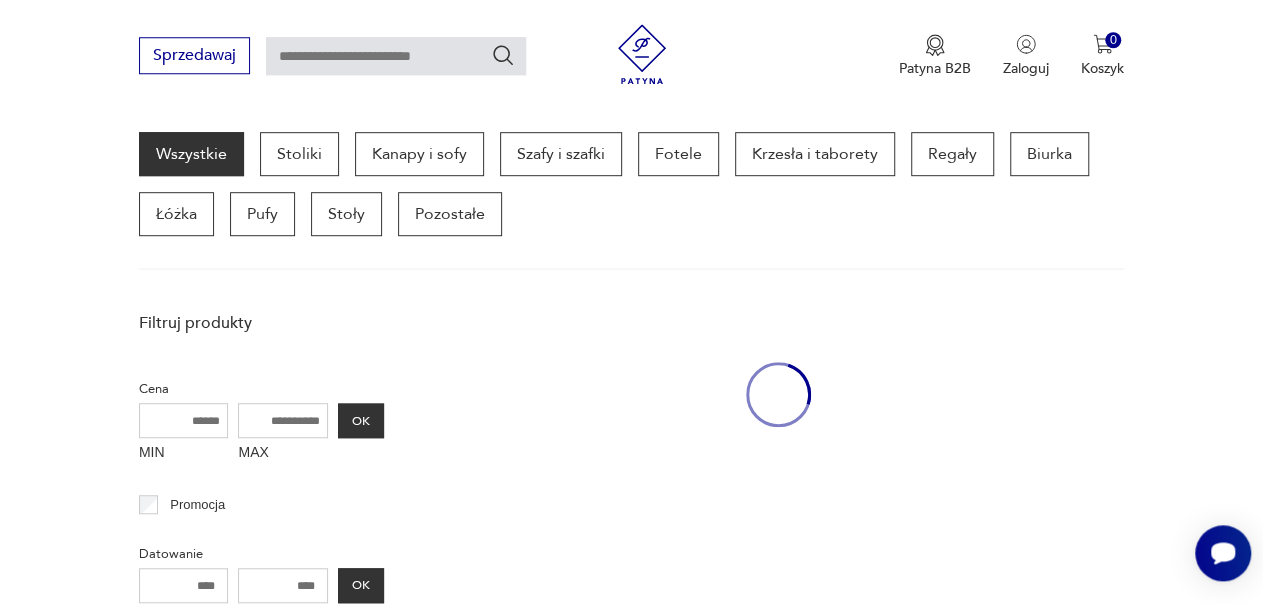 scroll, scrollTop: 529, scrollLeft: 0, axis: vertical 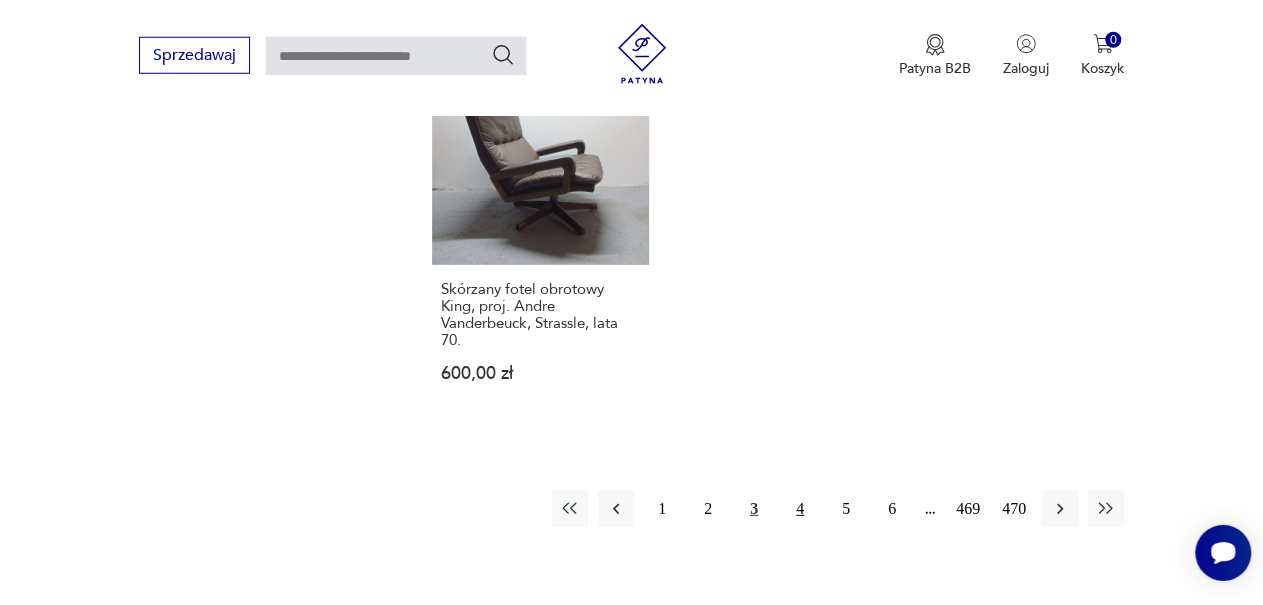 click on "4" at bounding box center [800, 509] 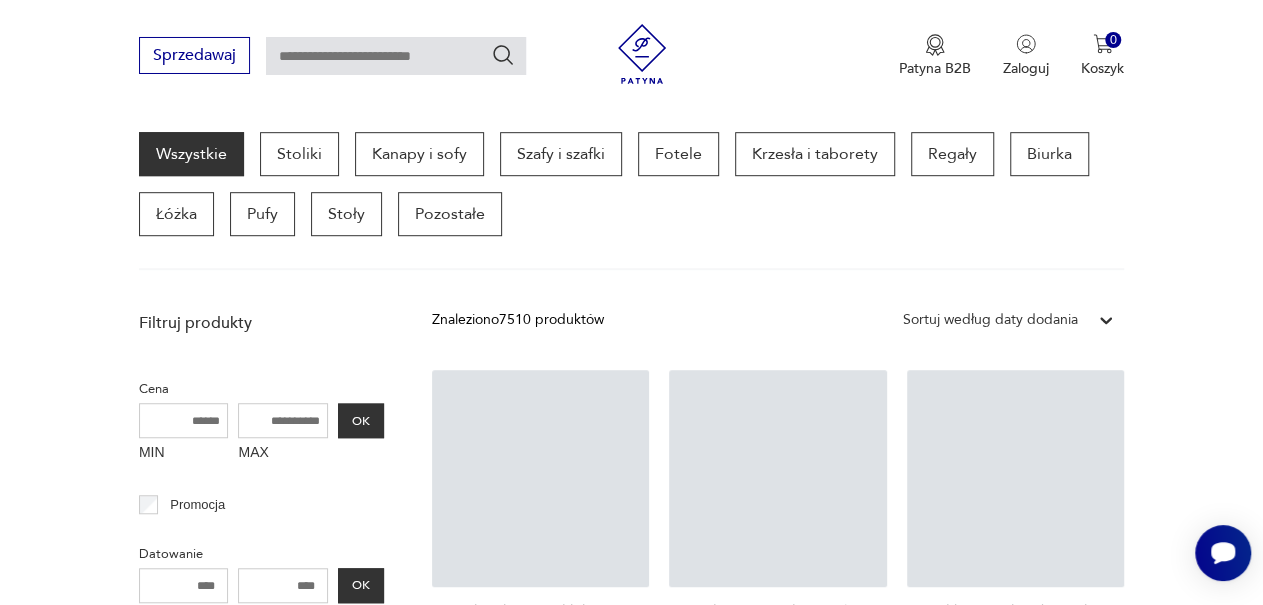 scroll, scrollTop: 529, scrollLeft: 0, axis: vertical 